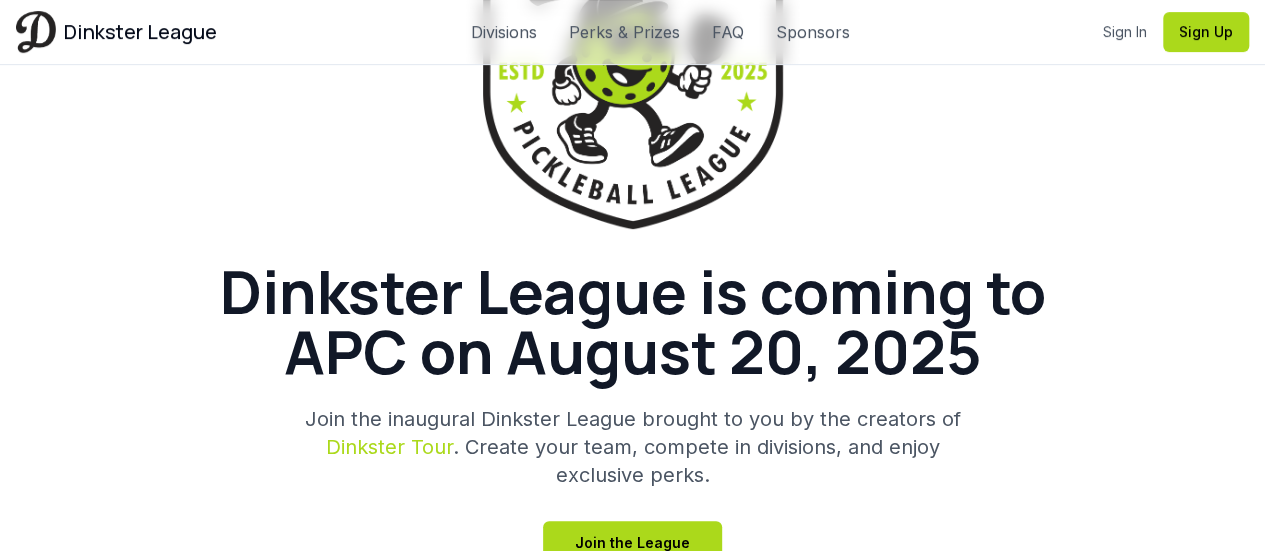 scroll, scrollTop: 400, scrollLeft: 0, axis: vertical 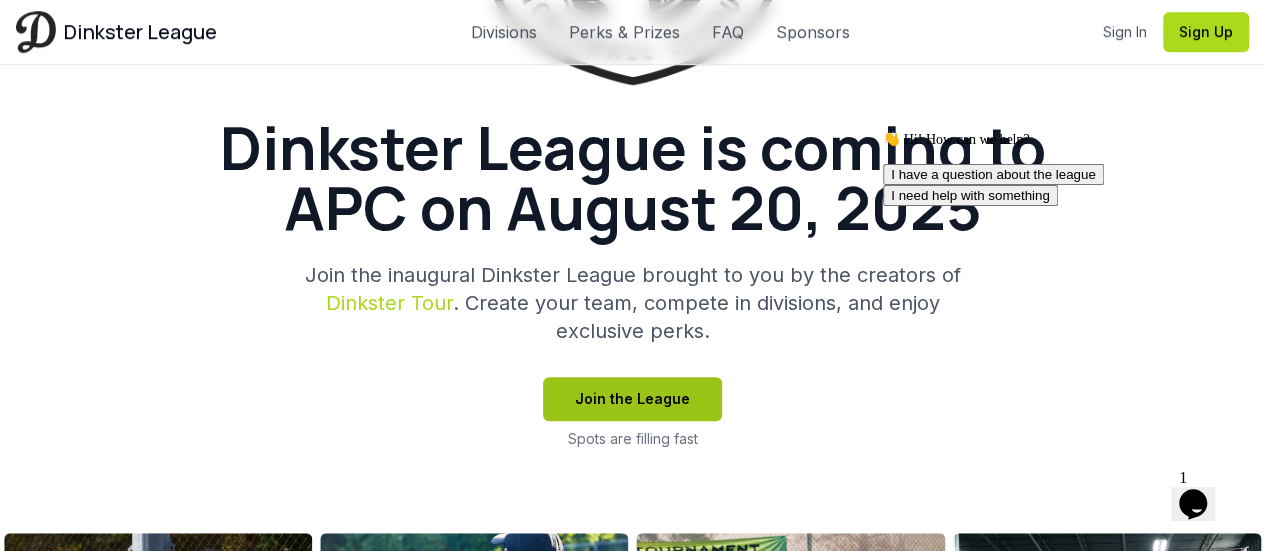 click on "Join the League" at bounding box center [632, 399] 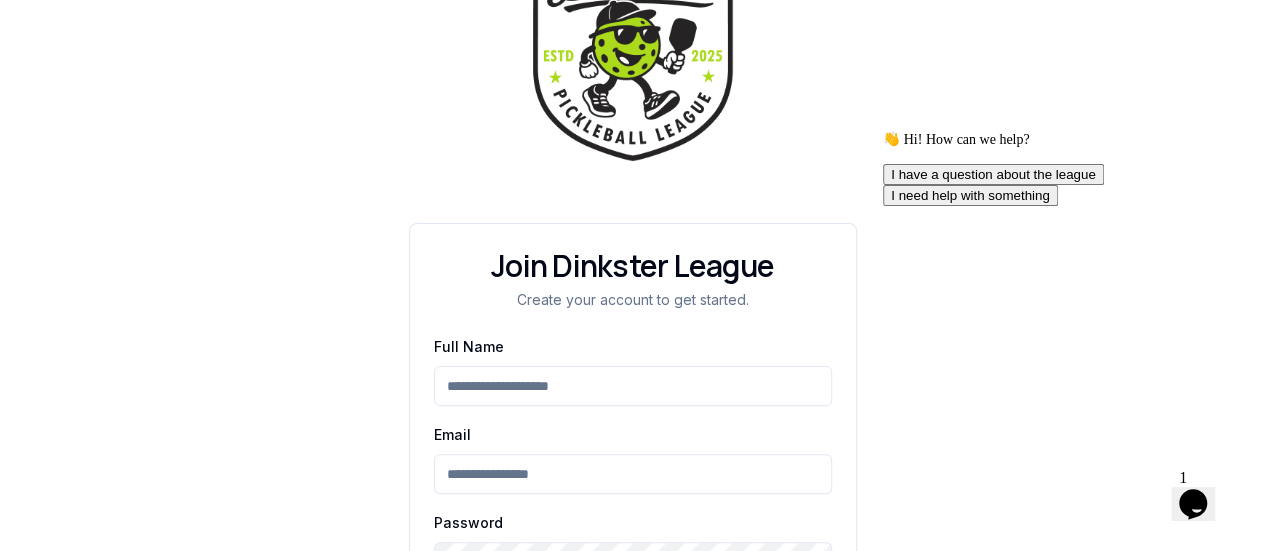 scroll, scrollTop: 200, scrollLeft: 0, axis: vertical 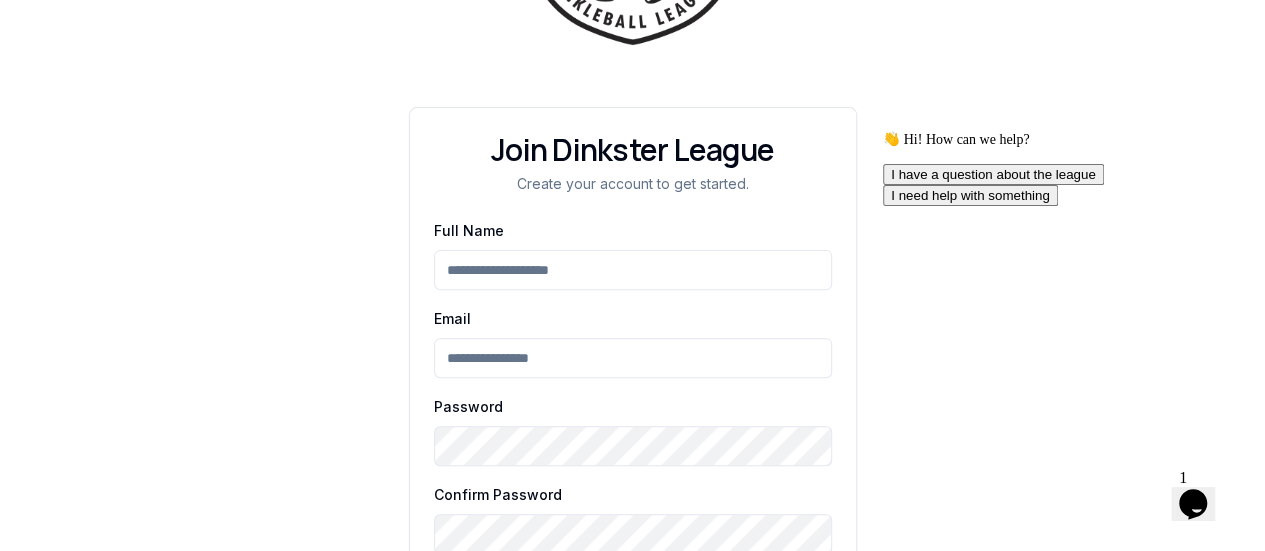 click on "Full Name" at bounding box center [633, 270] 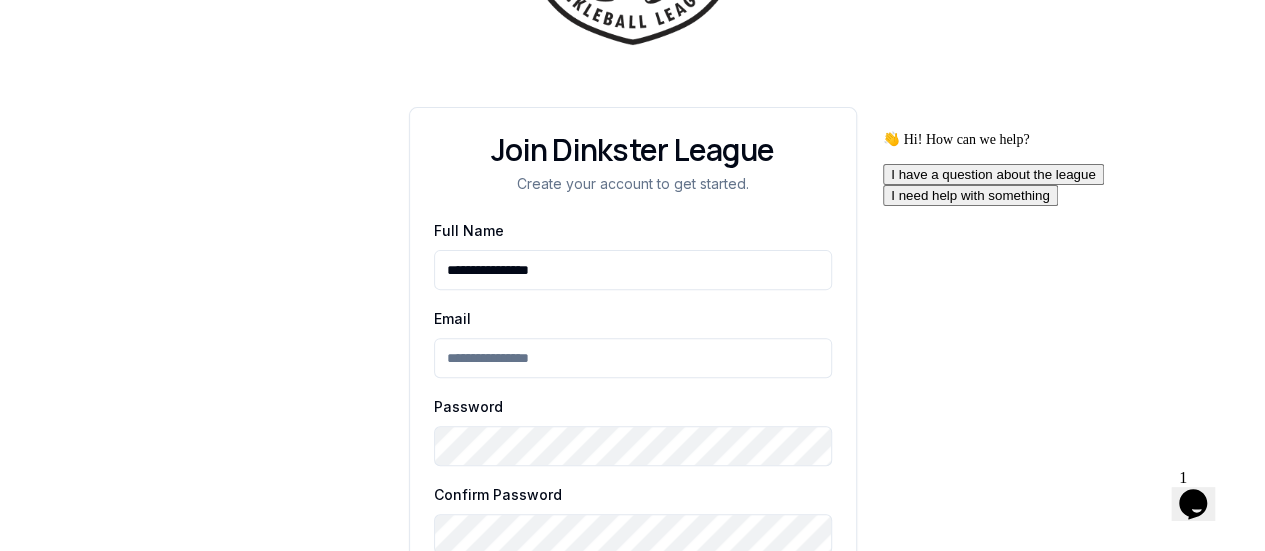 type on "**********" 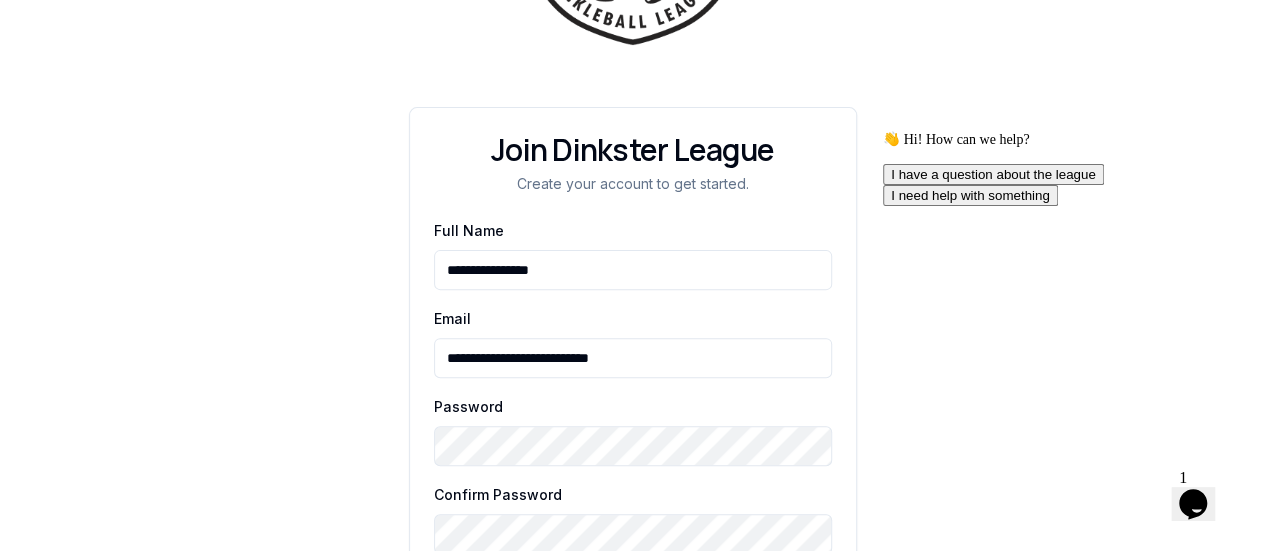 type on "**********" 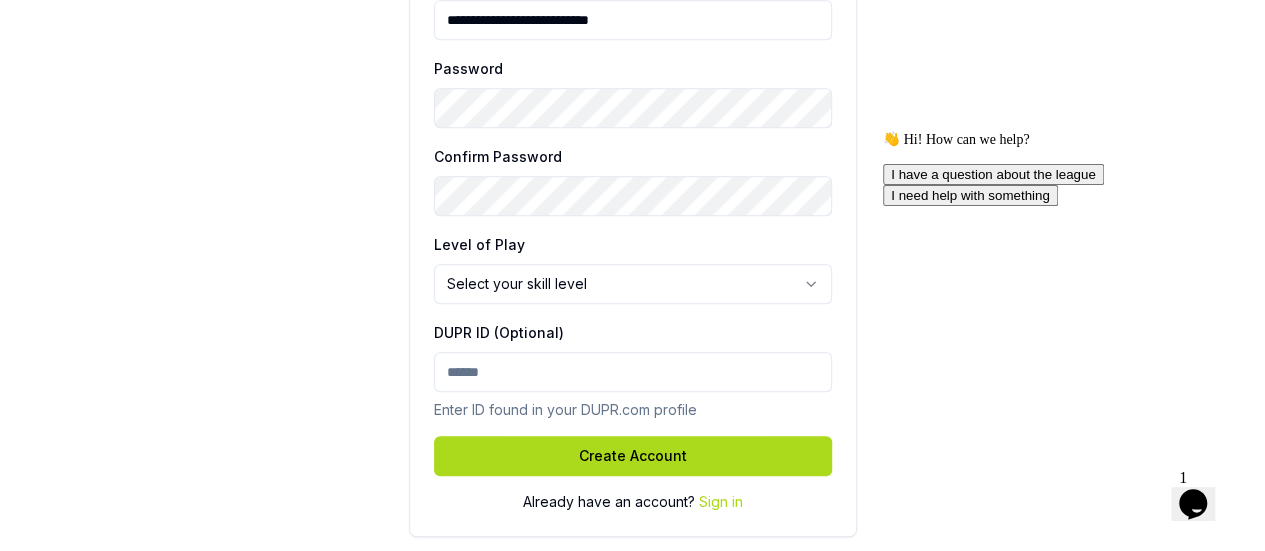 scroll, scrollTop: 540, scrollLeft: 0, axis: vertical 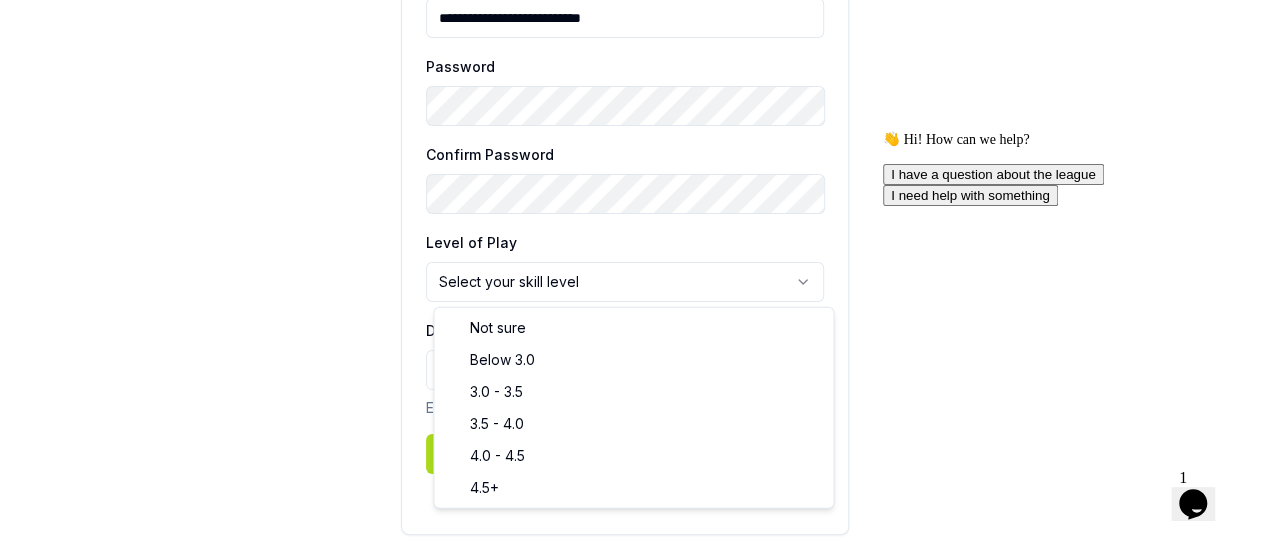 click on "**********" at bounding box center [632, 5] 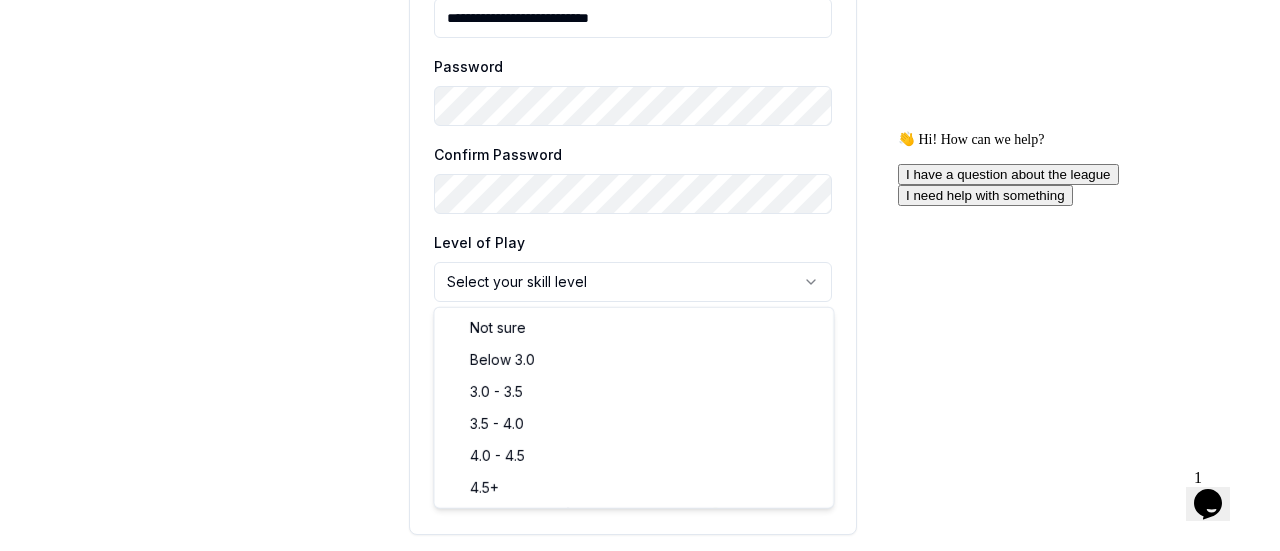 select on "*******" 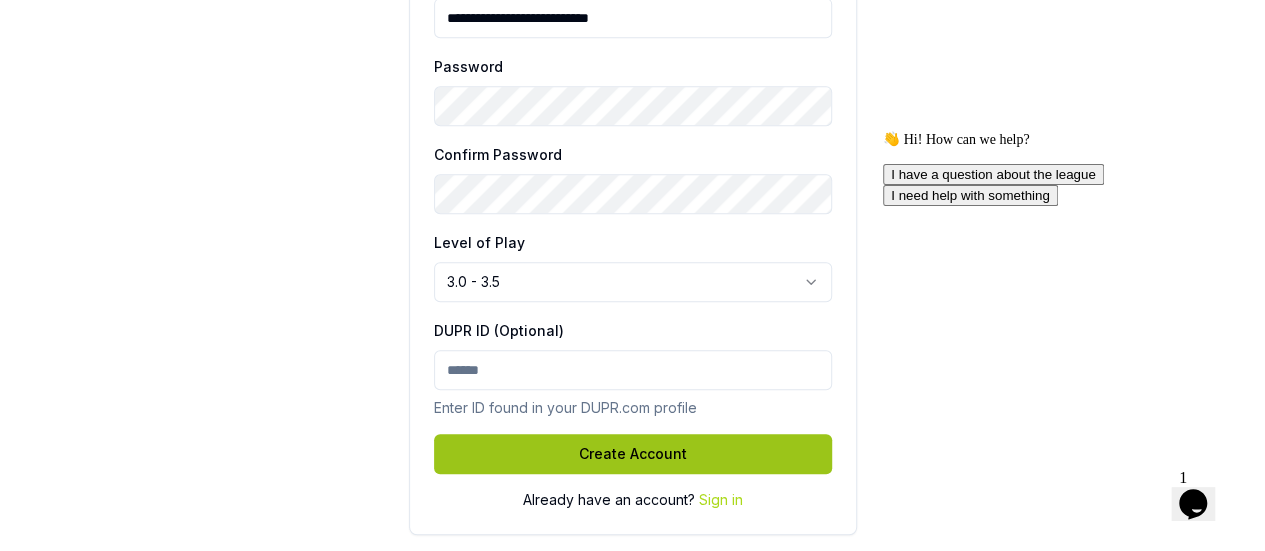 click on "Create Account" at bounding box center [633, 454] 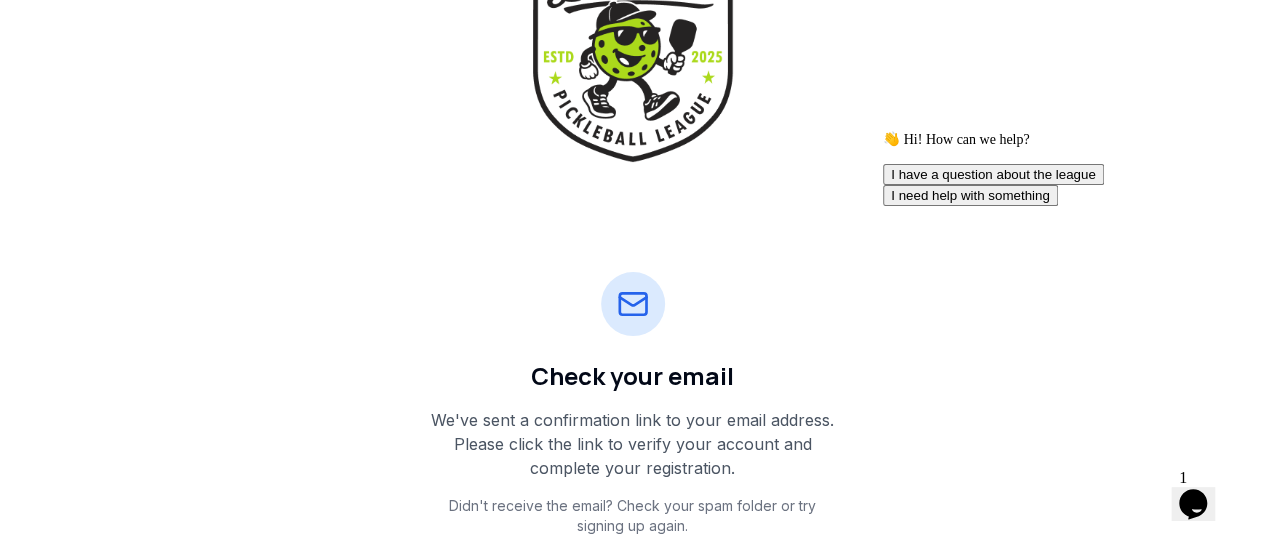 scroll, scrollTop: 0, scrollLeft: 0, axis: both 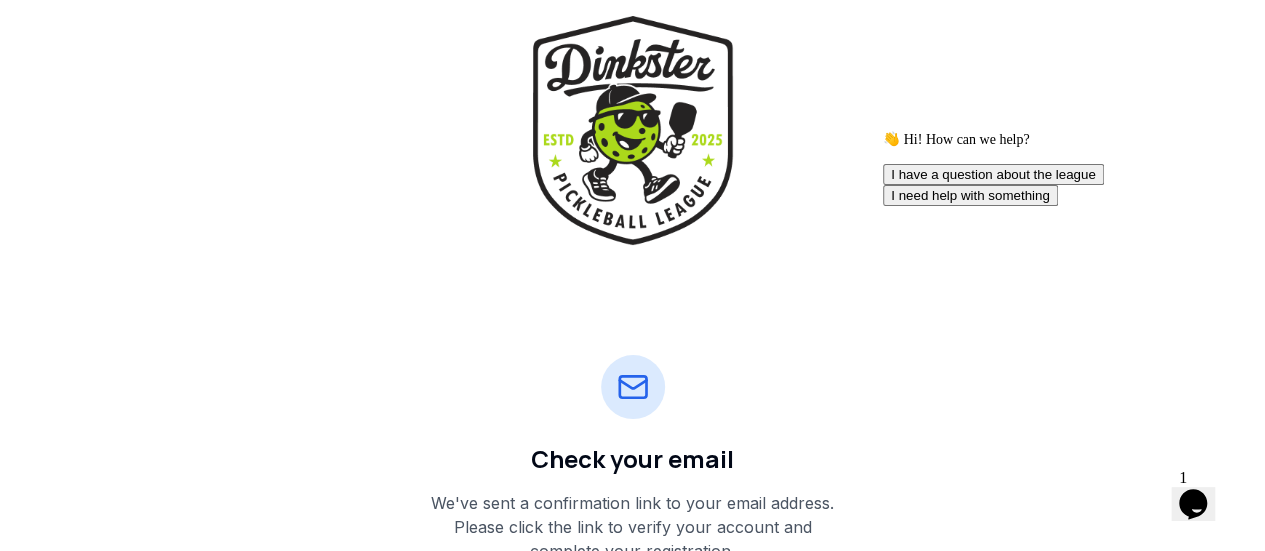 click at bounding box center (633, 130) 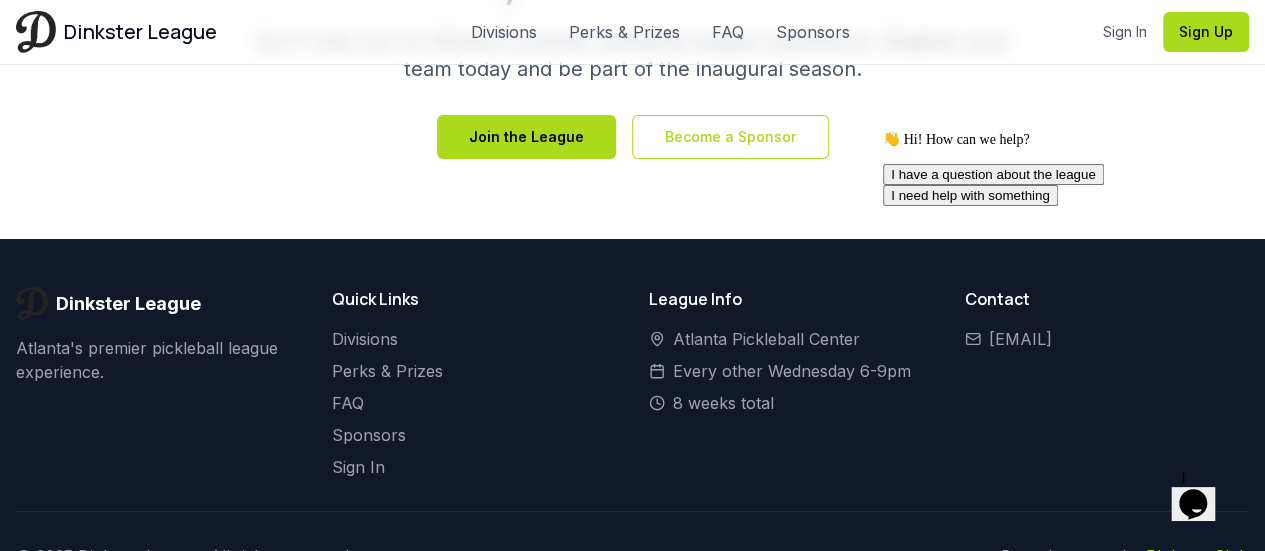 scroll, scrollTop: 7454, scrollLeft: 0, axis: vertical 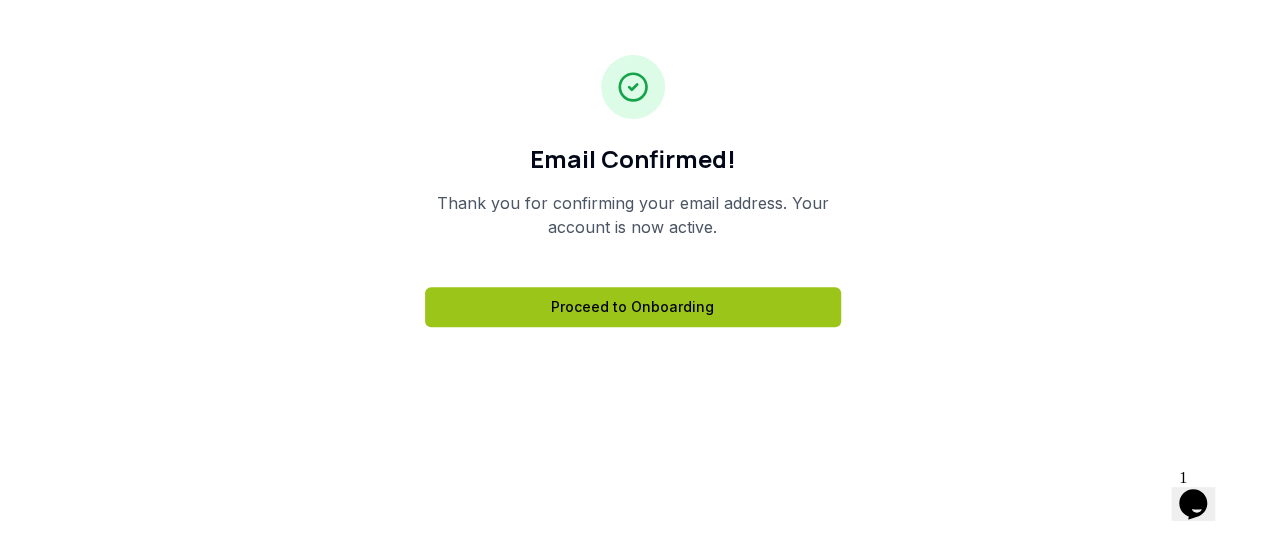click on "Proceed to Onboarding" at bounding box center (633, 307) 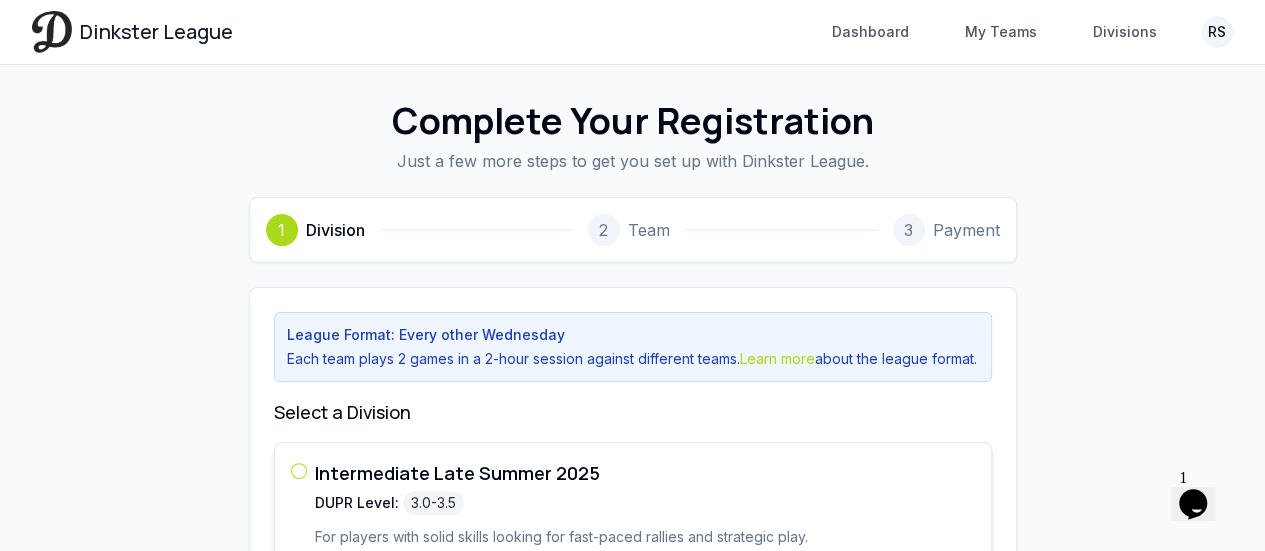 scroll, scrollTop: 0, scrollLeft: 0, axis: both 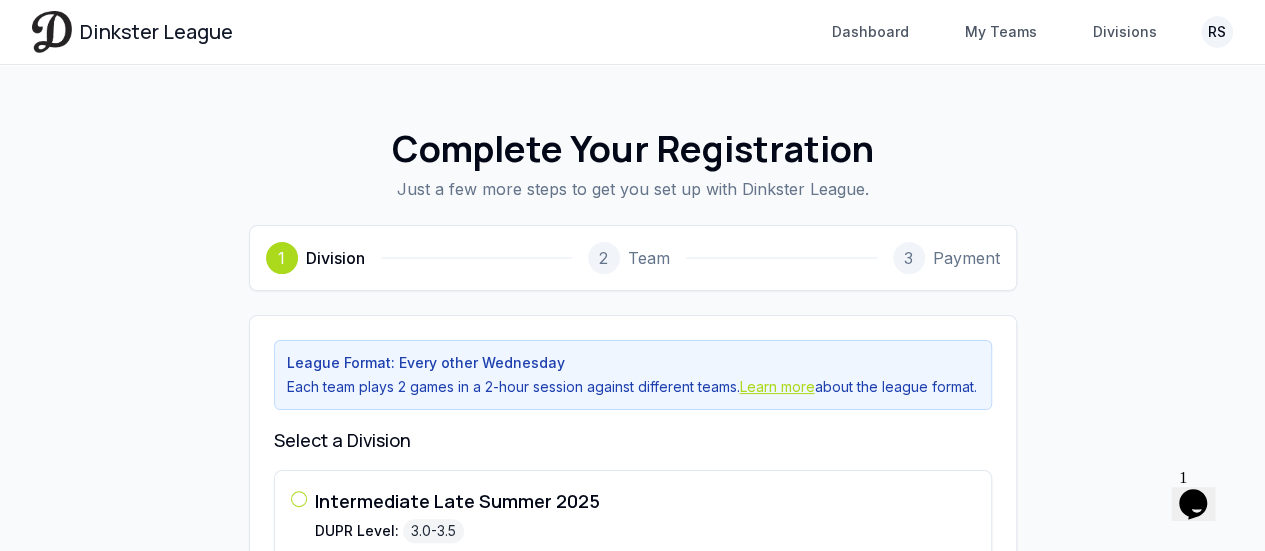 click on "Learn more" at bounding box center (777, 386) 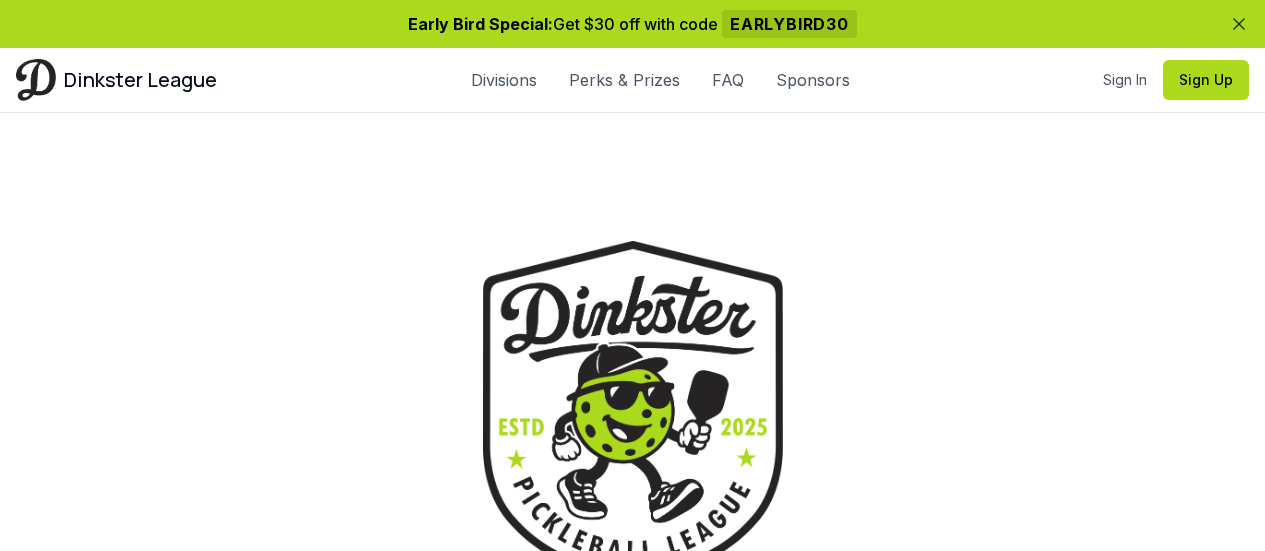 scroll, scrollTop: 0, scrollLeft: 0, axis: both 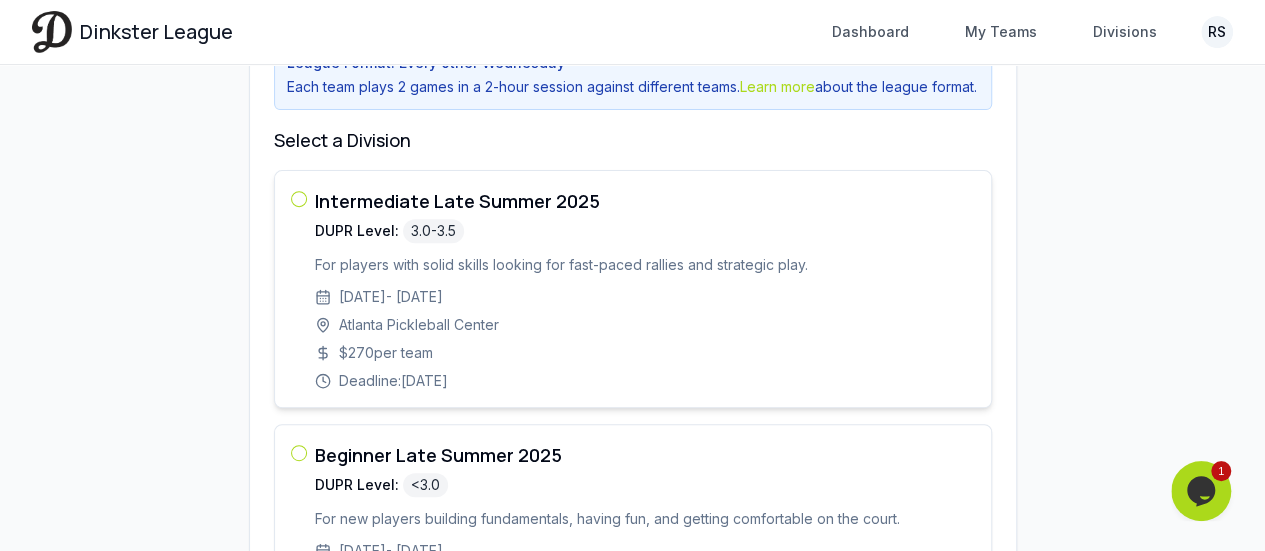 click at bounding box center [299, 199] 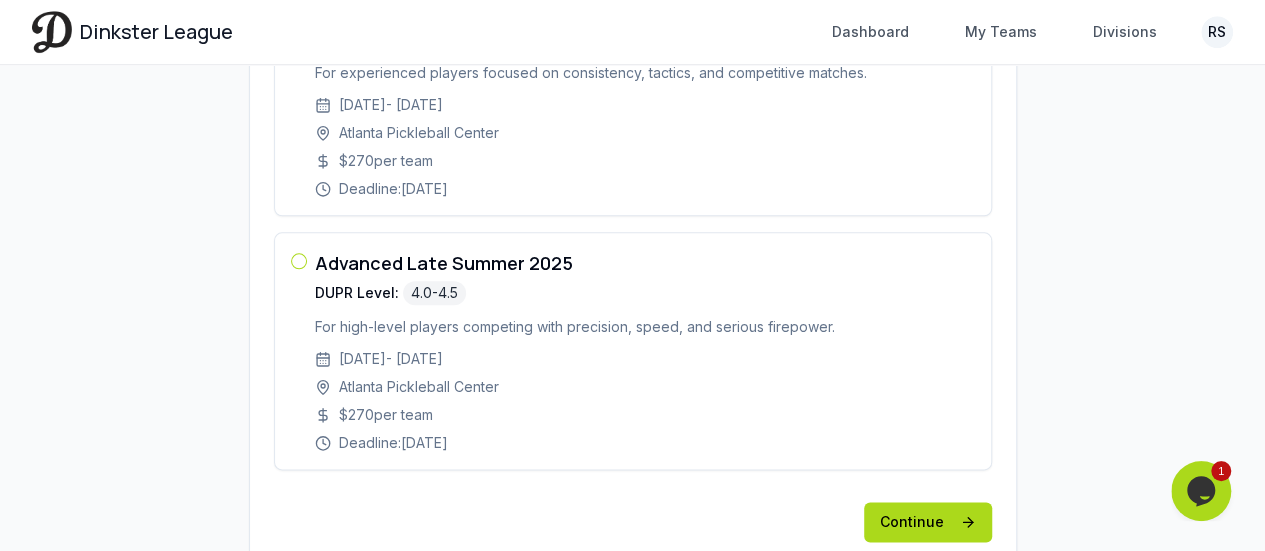 scroll, scrollTop: 1094, scrollLeft: 0, axis: vertical 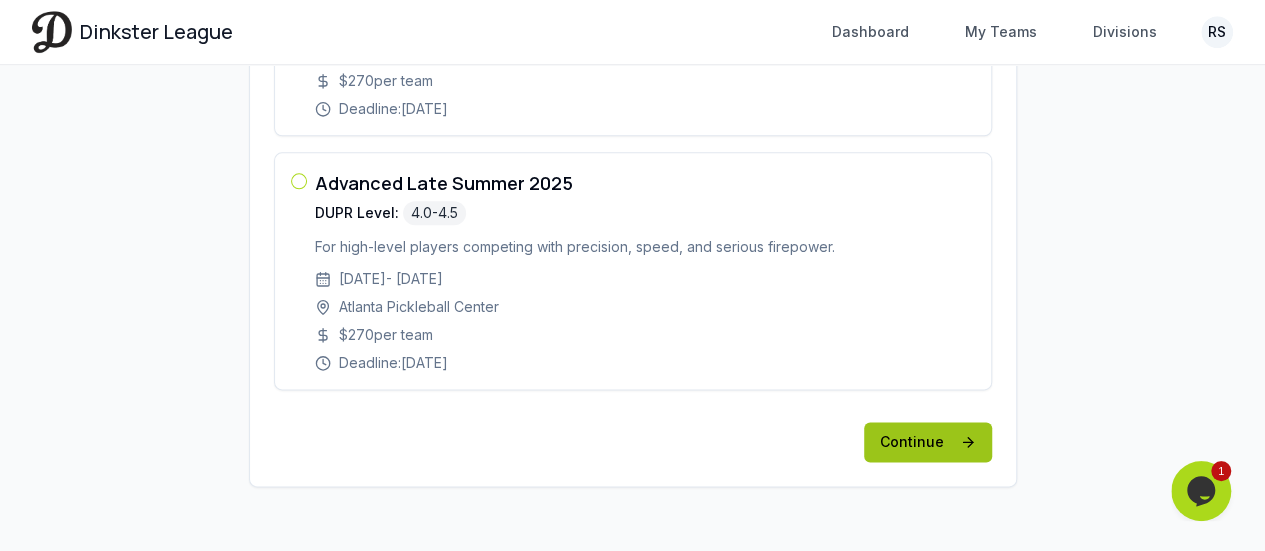 click on "Continue" at bounding box center [928, 442] 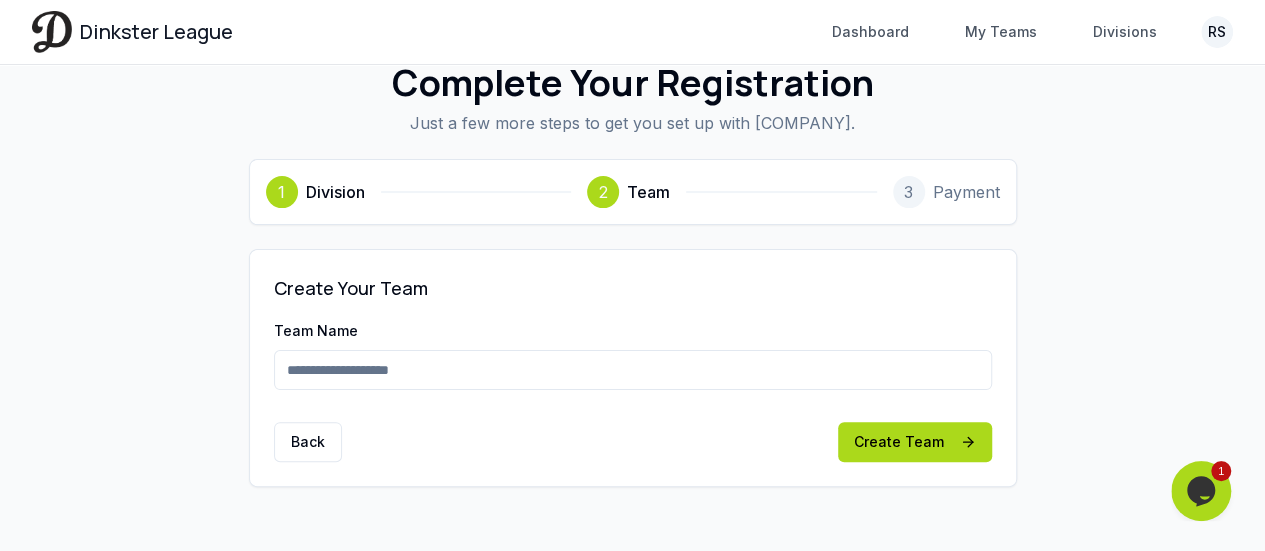 scroll, scrollTop: 64, scrollLeft: 0, axis: vertical 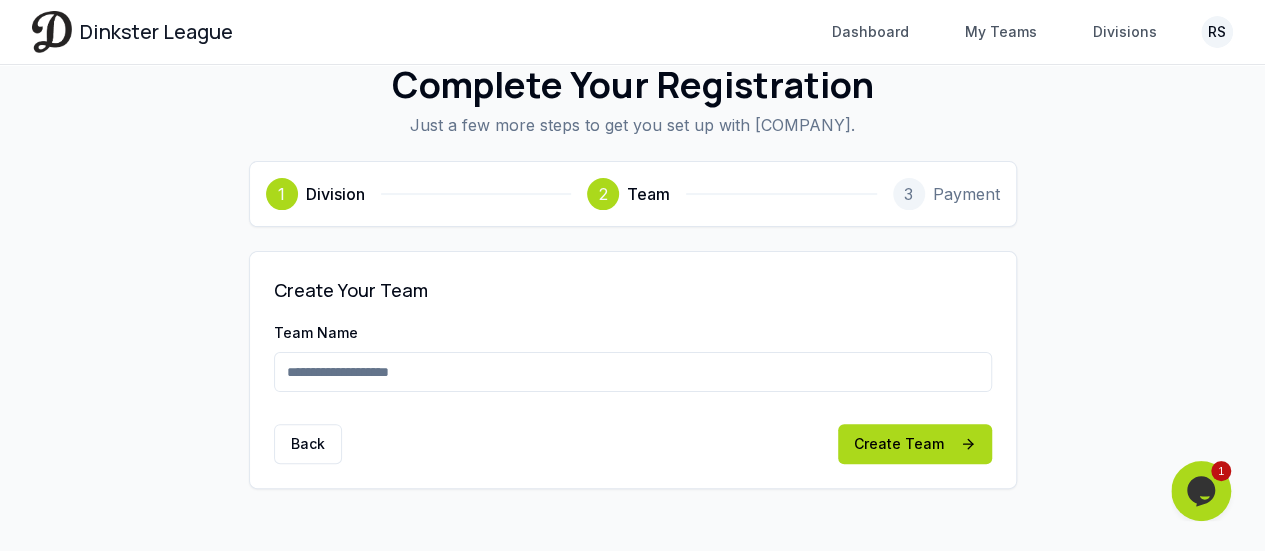 click on "Team Name" at bounding box center (633, 372) 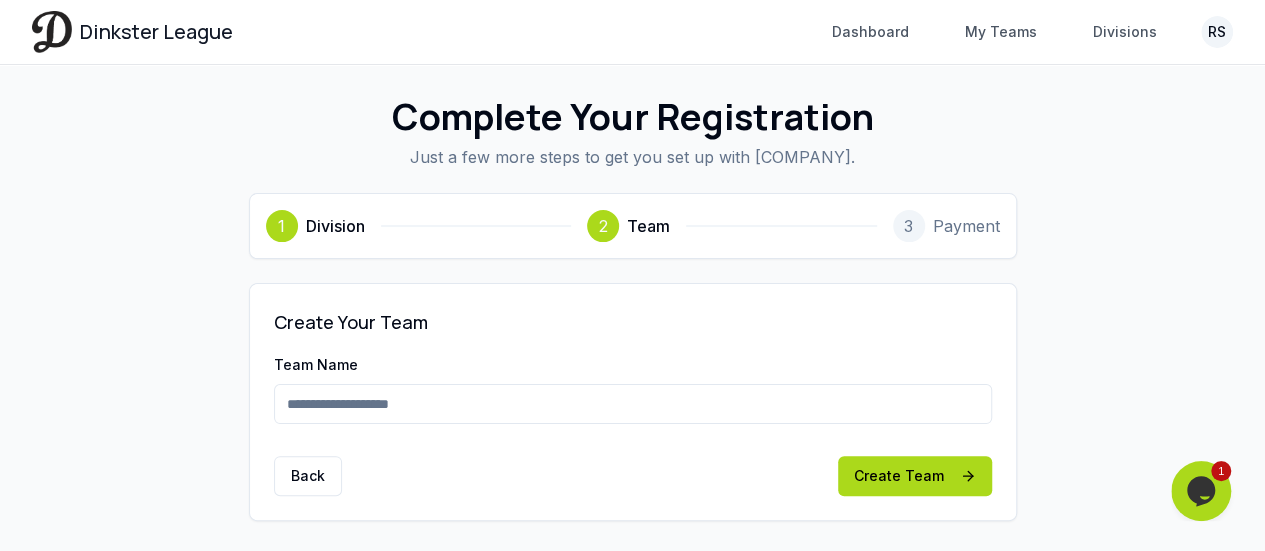 scroll, scrollTop: 64, scrollLeft: 0, axis: vertical 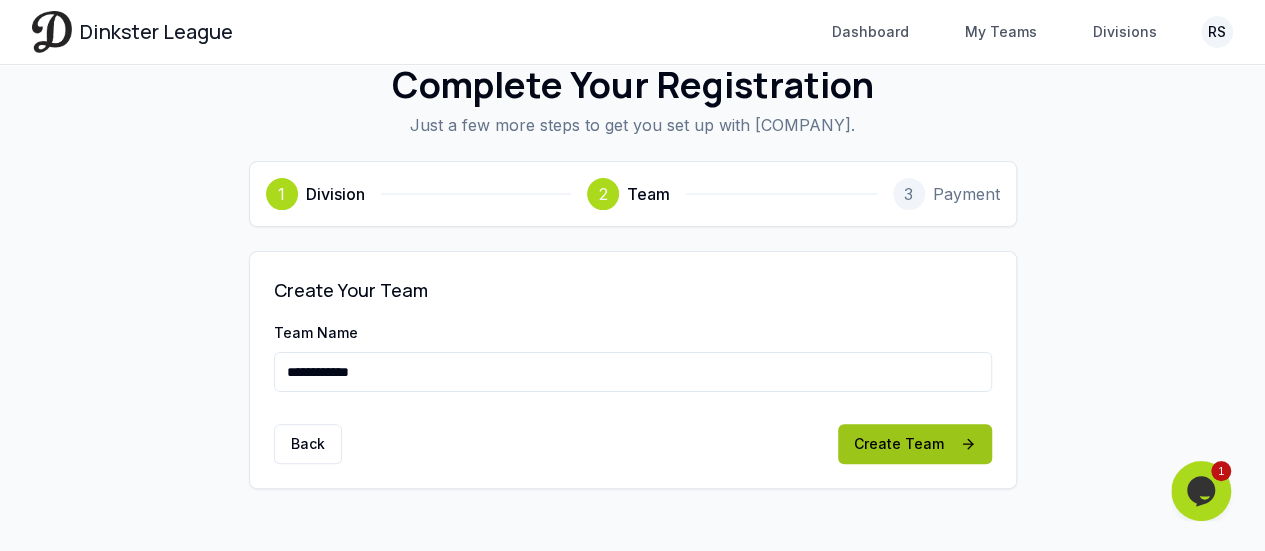 type on "**********" 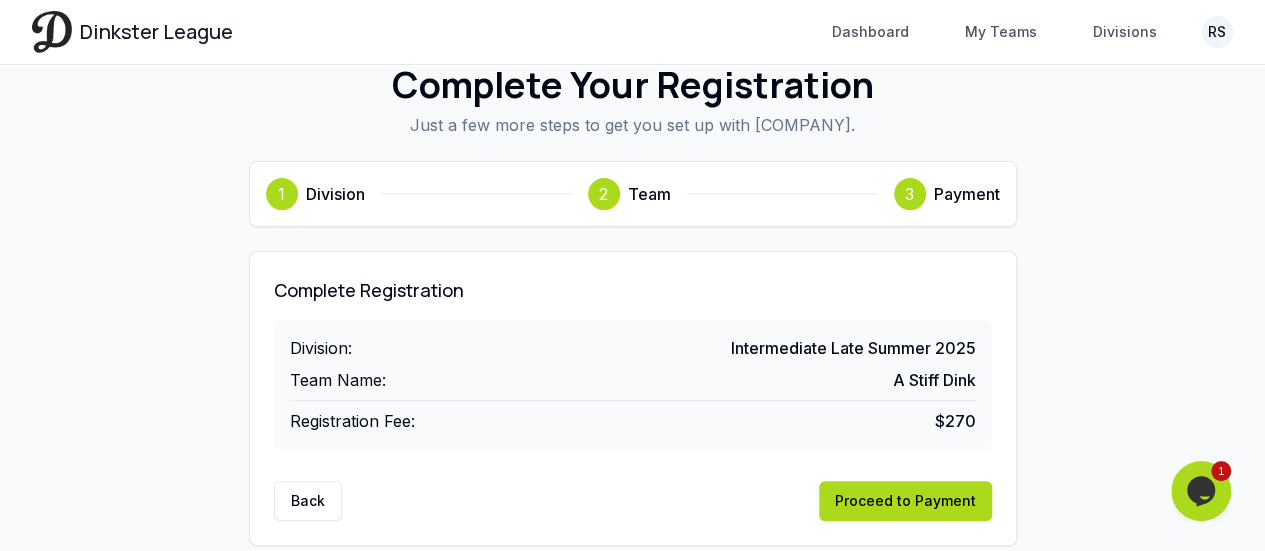 scroll, scrollTop: 120, scrollLeft: 0, axis: vertical 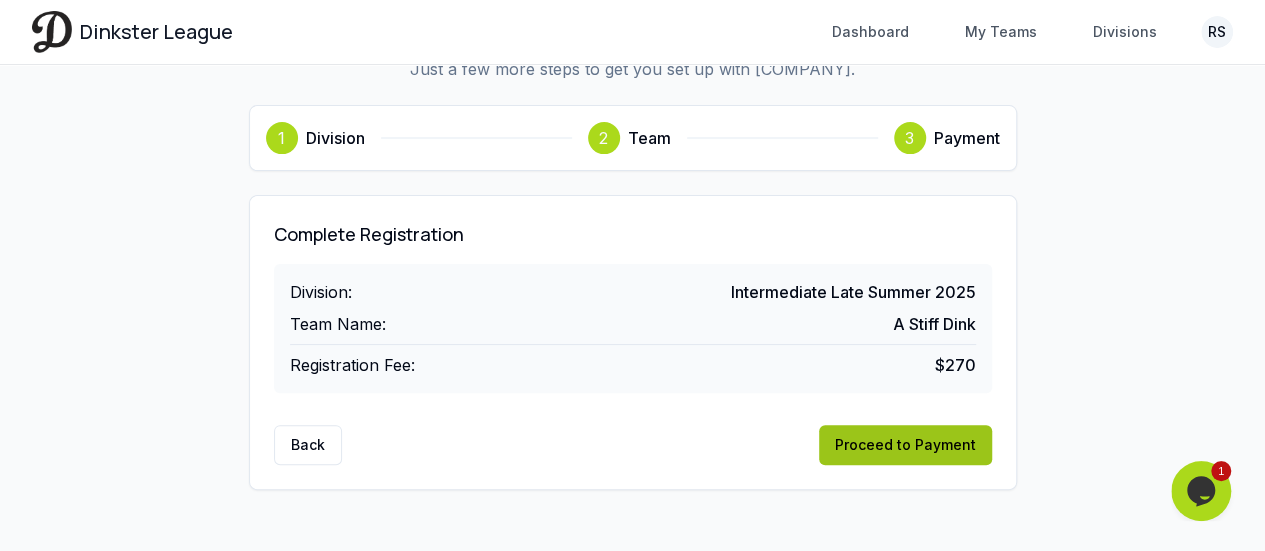 click on "Proceed to Payment" at bounding box center [905, 445] 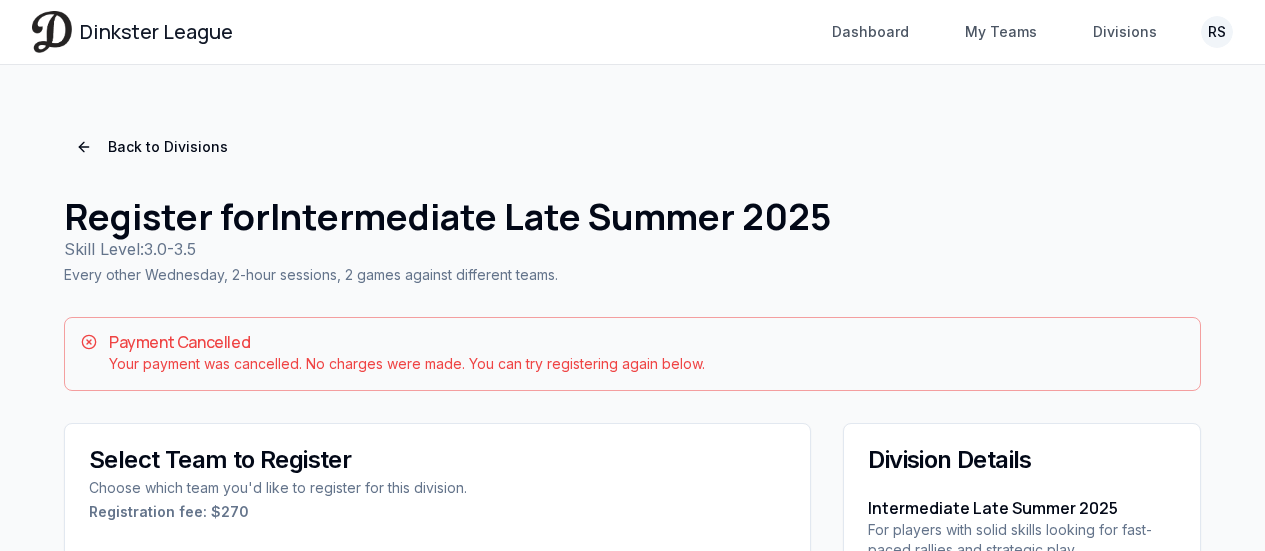 scroll, scrollTop: 0, scrollLeft: 0, axis: both 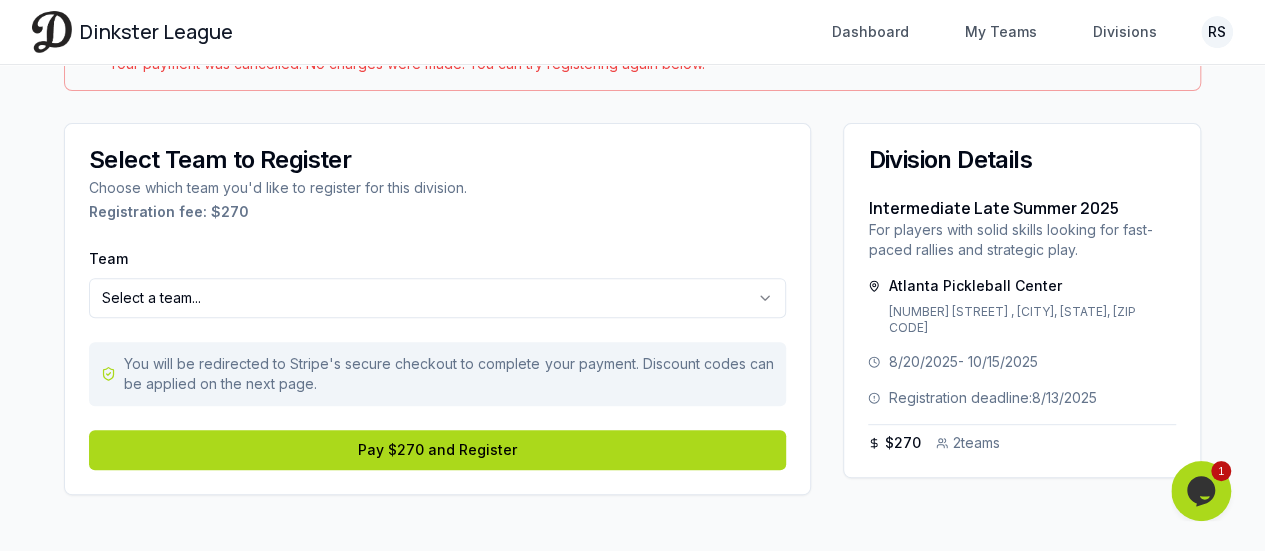 click on "Dinkster League Dashboard My Teams Divisions RS Toggle navigation menu Dashboard My Teams Divisions Profile Back to Divisions Register for Intermediate Late Summer 2025 Skill Level: 3.0-3.5 Every other Wednesday, 2-hour sessions, 2 games against different teams. Payment Cancelled Your payment was cancelled. No charges were made. You can try registering again below. Select Team to Register Choose which team you'd like to register for this division. Registration fee: $ 270 Team Select a team... [CREDIT CARD] You will be redirected to Stripe's secure checkout to complete your payment. Discount codes can be applied on the next page. Pay $270 and Register Division Details Intermediate Late Summer 2025 For players with solid skills looking for fast-paced rallies and strategic play. [LOCATION] [NUMBER] [STREET] , [CITY], [STATE], [ZIP CODE] [DATE] - [DATE] Registration deadline: [DATE] $ 270 2 team s" at bounding box center (632, 129) 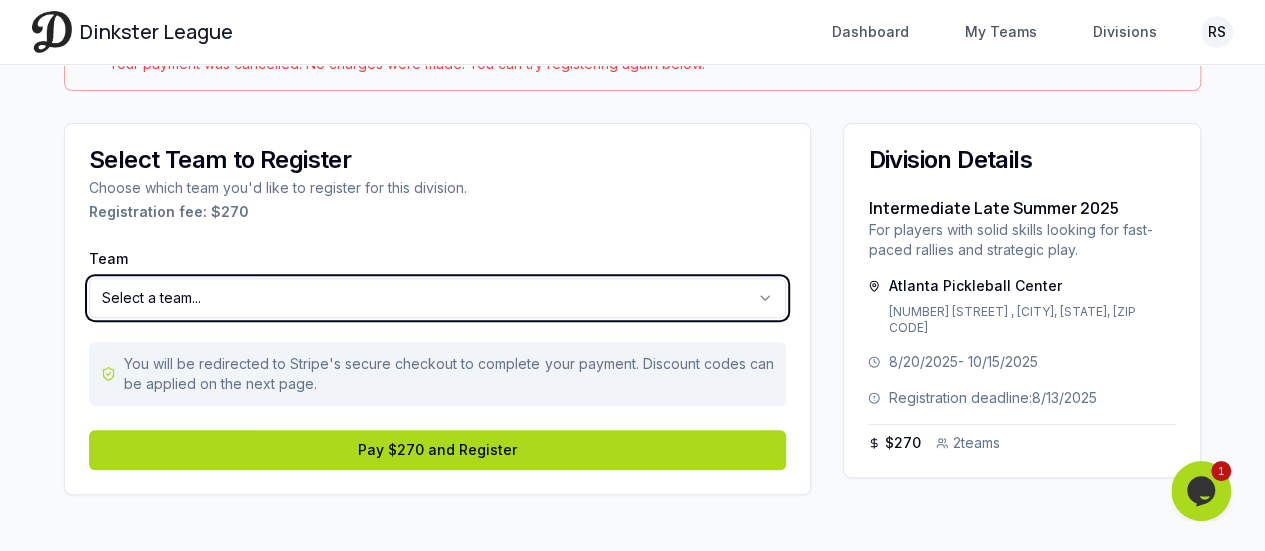 click on "Dinkster League Dashboard My Teams Divisions RS Toggle navigation menu Dashboard My Teams Divisions Profile Back to Divisions Register for Intermediate Late Summer 2025 Skill Level: 3.0-3.5 Every other Wednesday, 2-hour sessions, 2 games against different teams. Payment Cancelled Your payment was cancelled. No charges were made. You can try registering again below. Select Team to Register Choose which team you'd like to register for this division. Registration fee: $ 270 Team Select a team... [CREDIT CARD] You will be redirected to Stripe's secure checkout to complete your payment. Discount codes can be applied on the next page. Pay $270 and Register Division Details Intermediate Late Summer 2025 For players with solid skills looking for fast-paced rallies and strategic play. [LOCATION] [NUMBER] [STREET] , [CITY], [STATE], [ZIP CODE] [DATE] - [DATE] Registration deadline: [DATE] $ 270 2 team s" at bounding box center (632, 129) 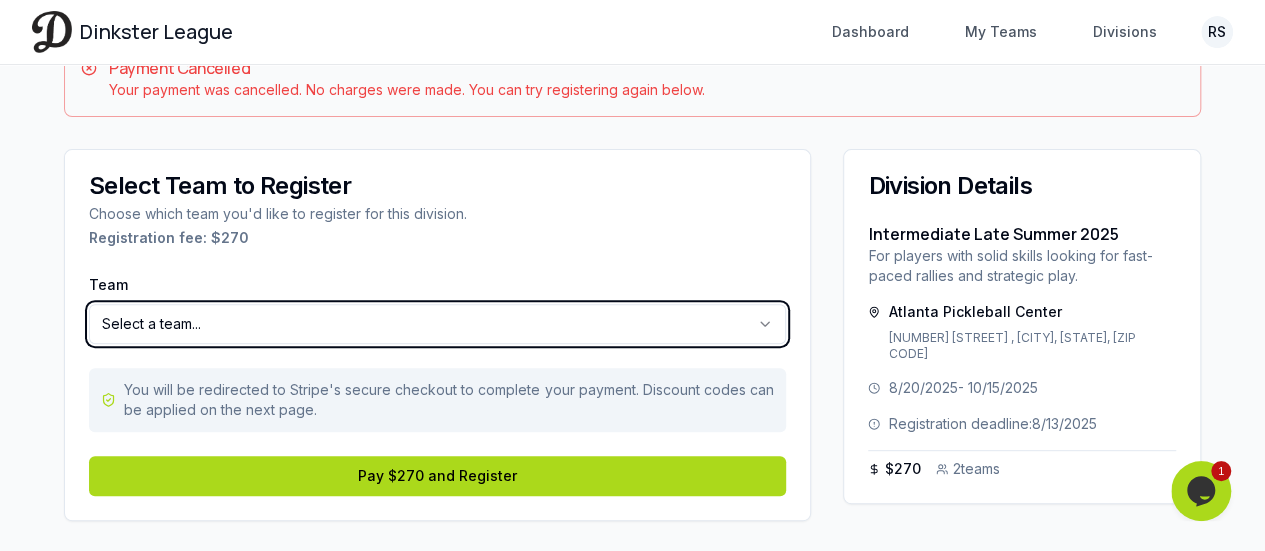 scroll, scrollTop: 300, scrollLeft: 0, axis: vertical 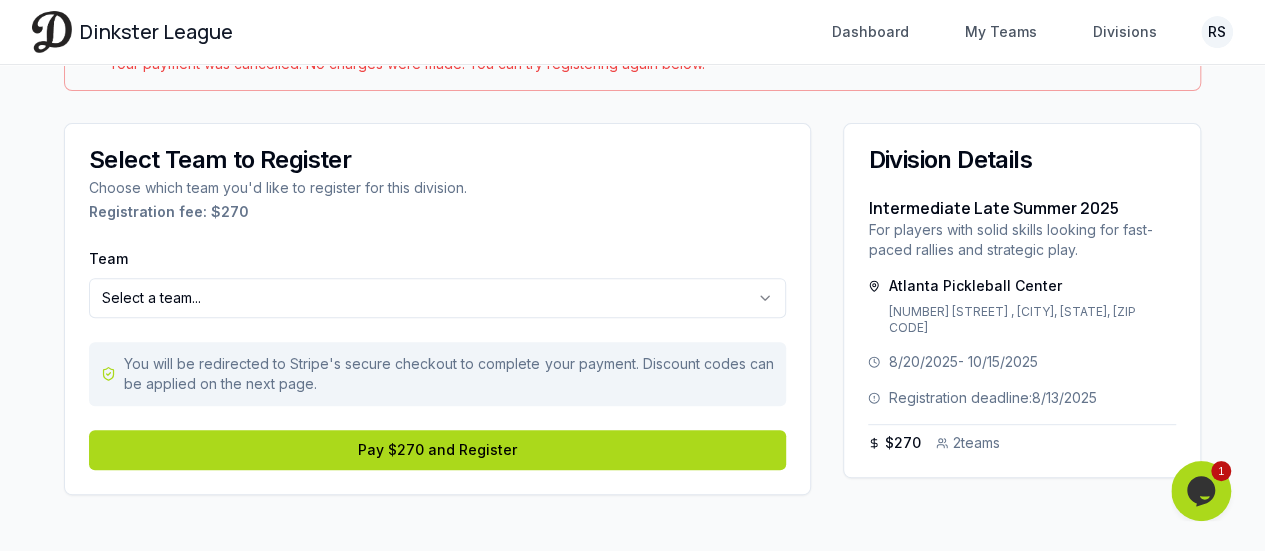 click on "Dinkster League Dashboard My Teams Divisions RS Toggle navigation menu Dashboard My Teams Divisions Profile Back to Divisions Register for Intermediate Late Summer 2025 Skill Level: 3.0-3.5 Every other Wednesday, 2-hour sessions, 2 games against different teams. Payment Cancelled Your payment was cancelled. No charges were made. You can try registering again below. Select Team to Register Choose which team you'd like to register for this division. Registration fee: $ 270 Team Select a team... [CREDIT CARD] You will be redirected to Stripe's secure checkout to complete your payment. Discount codes can be applied on the next page. Pay $270 and Register Division Details Intermediate Late Summer 2025 For players with solid skills looking for fast-paced rallies and strategic play. [LOCATION] [NUMBER] [STREET] , [CITY], [STATE], [ZIP CODE] [DATE] - [DATE] Registration deadline: [DATE] $ 270 2 team s" at bounding box center (632, 129) 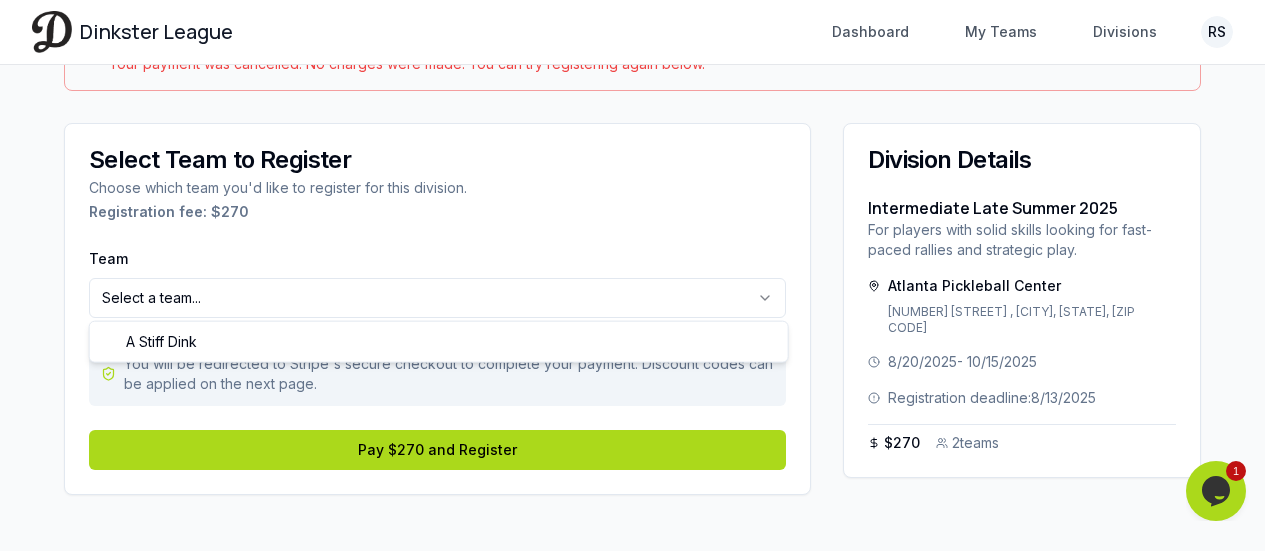 select on "**********" 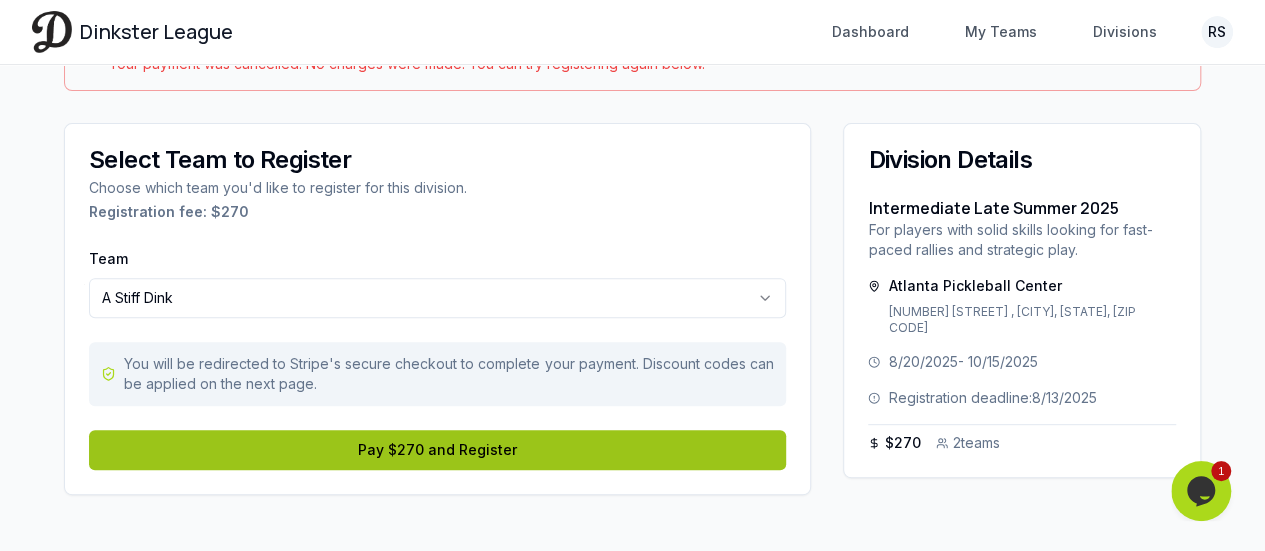 click on "Pay $270 and Register" at bounding box center (437, 450) 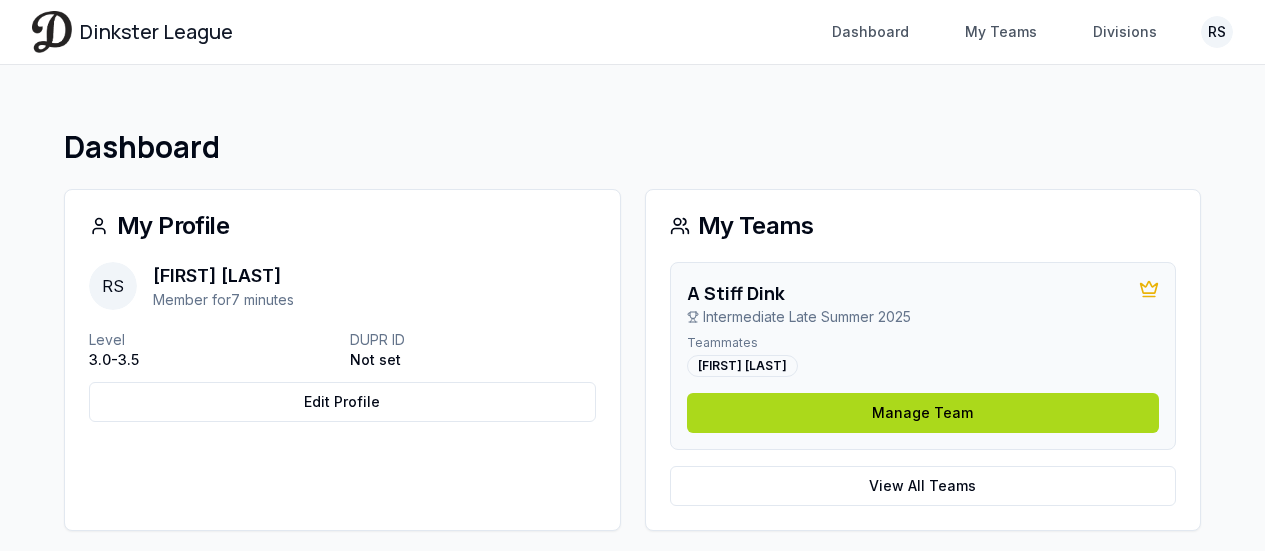 scroll, scrollTop: 0, scrollLeft: 0, axis: both 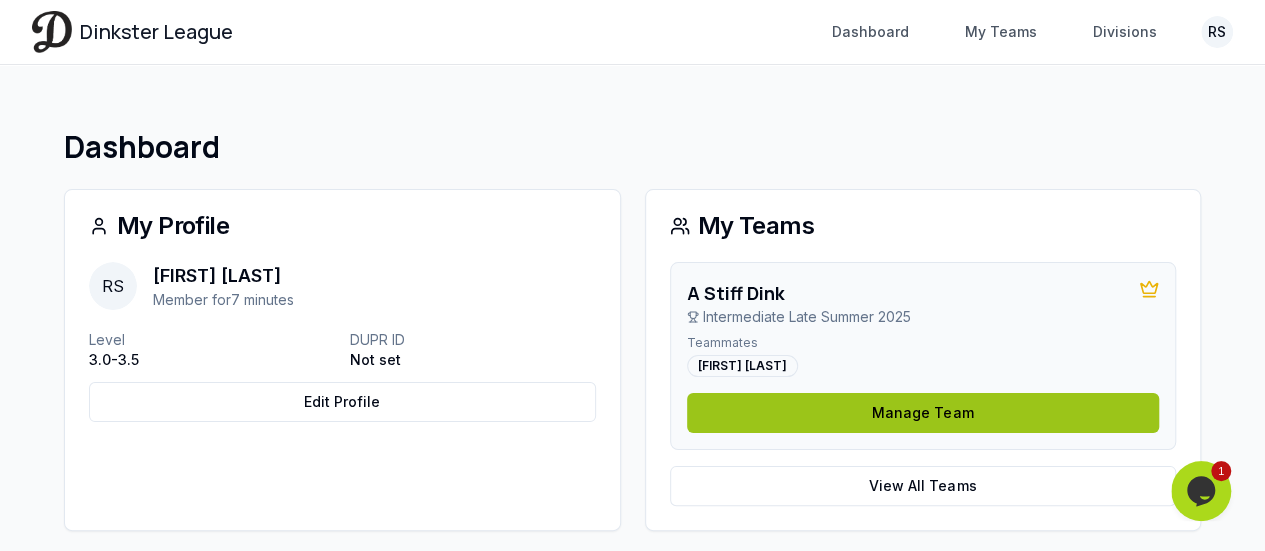 click on "Manage Team" at bounding box center (923, 413) 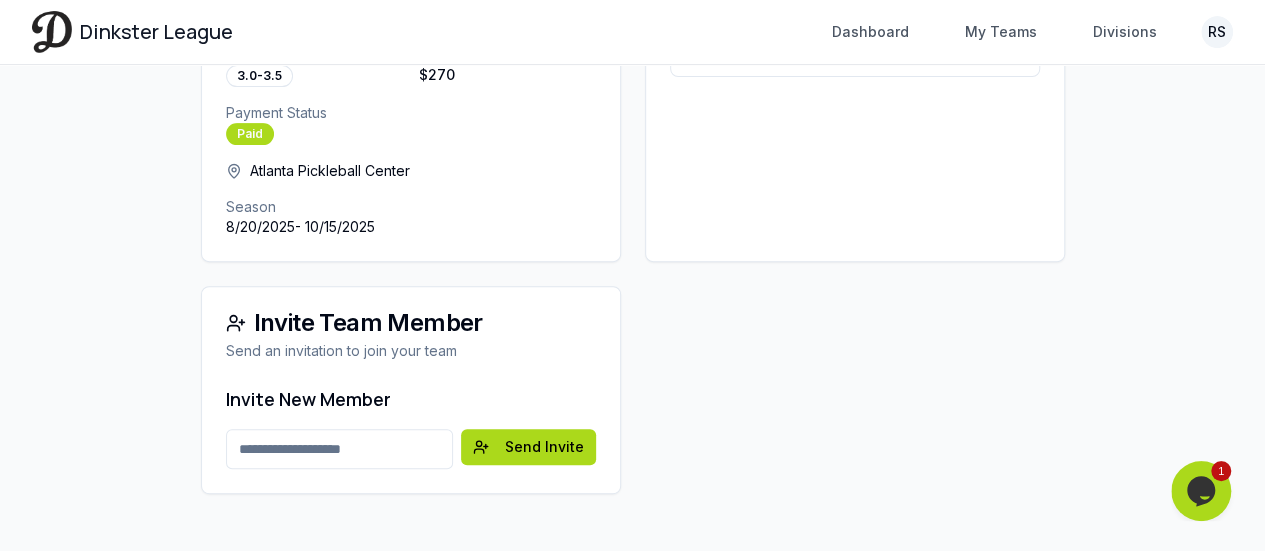 scroll, scrollTop: 328, scrollLeft: 0, axis: vertical 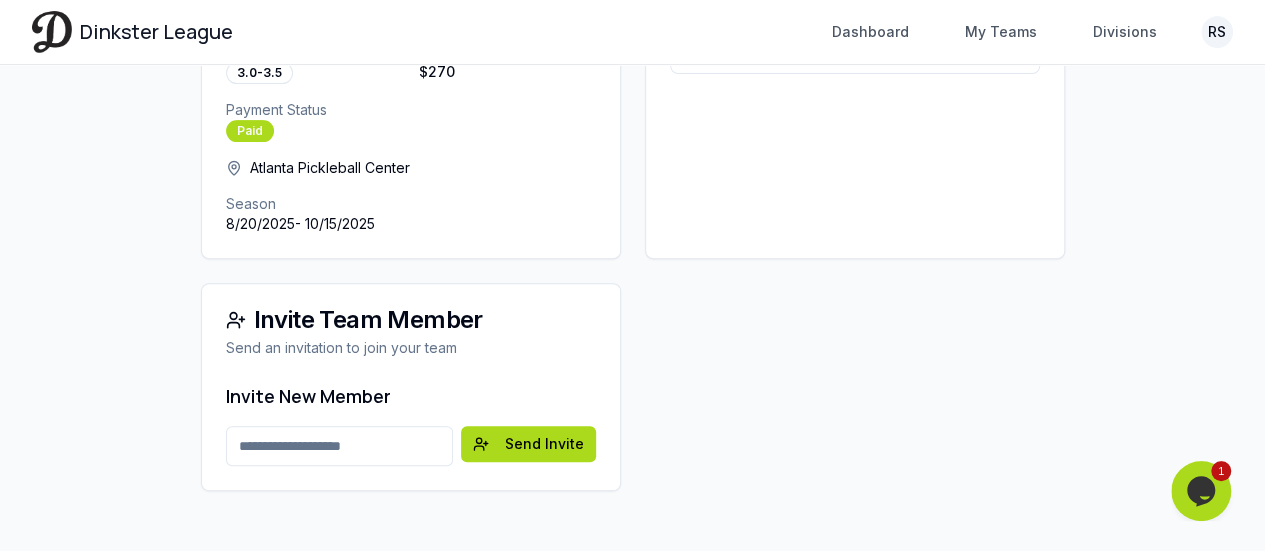 click on "Email address" at bounding box center [339, 446] 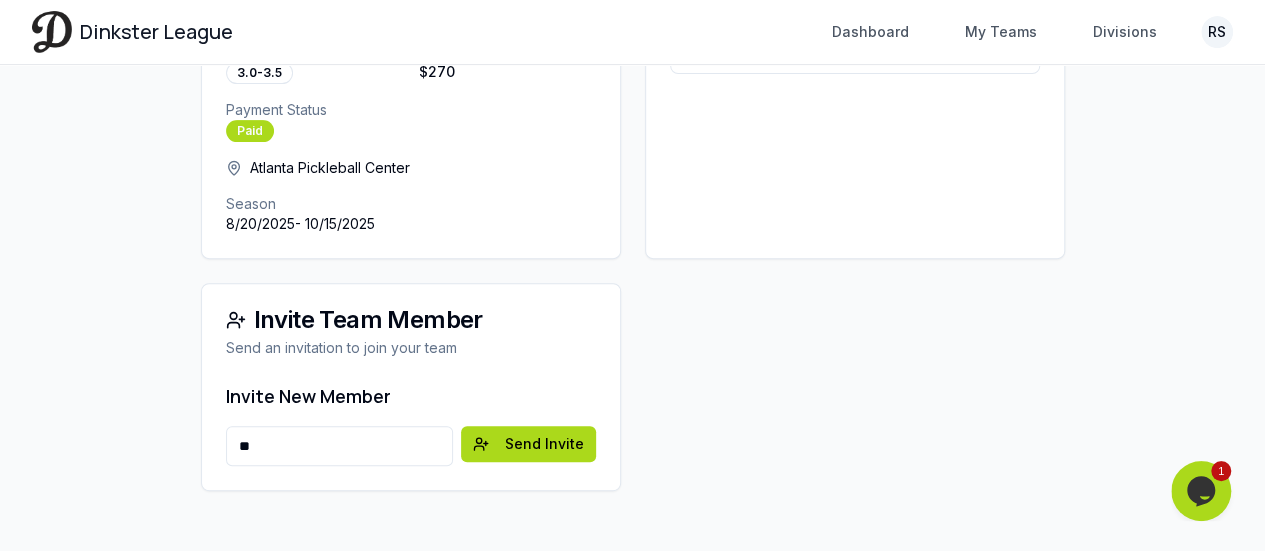 type on "*" 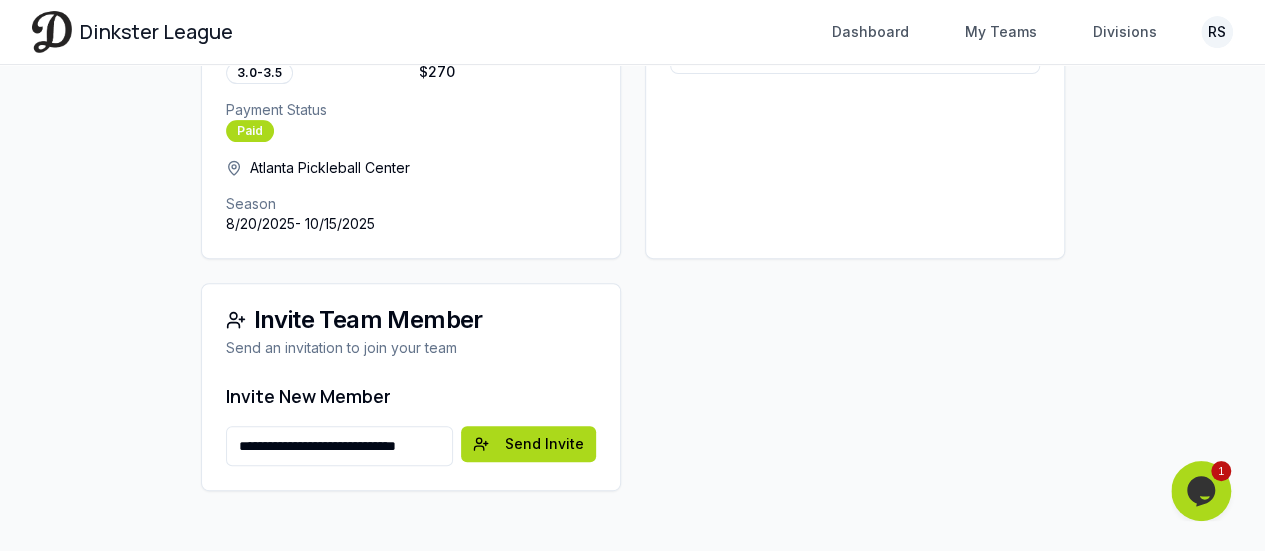 scroll, scrollTop: 0, scrollLeft: 20, axis: horizontal 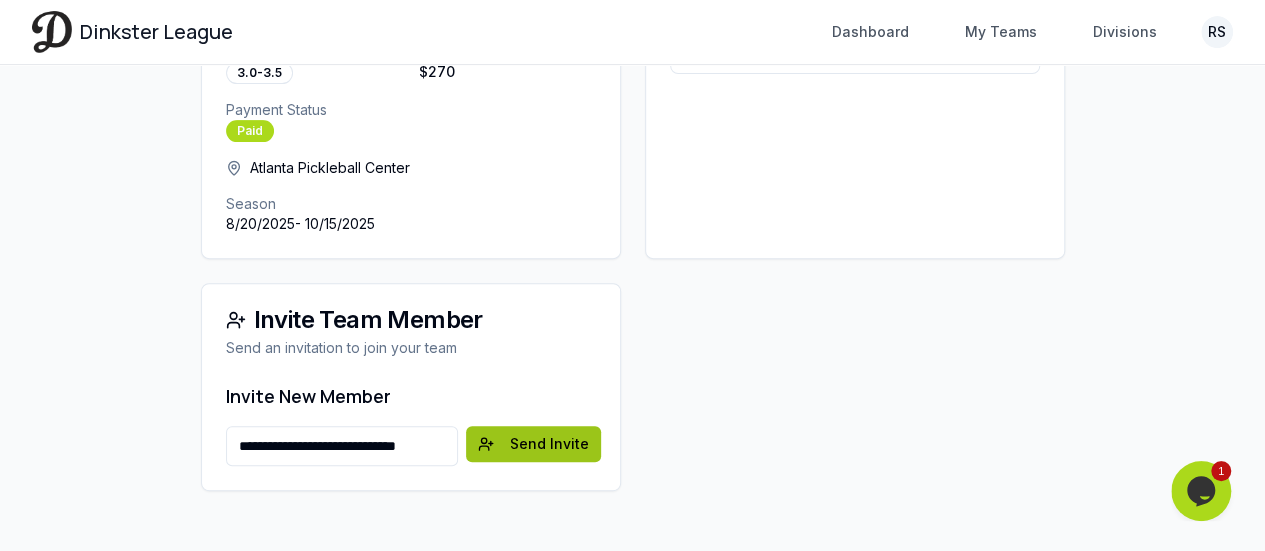type on "**********" 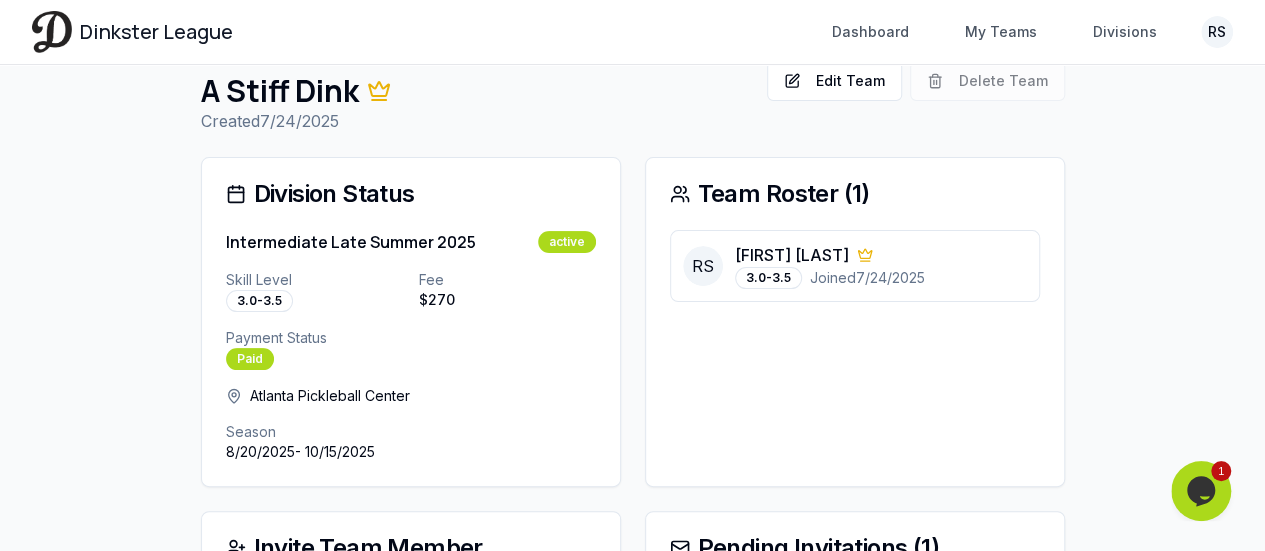 scroll, scrollTop: 0, scrollLeft: 0, axis: both 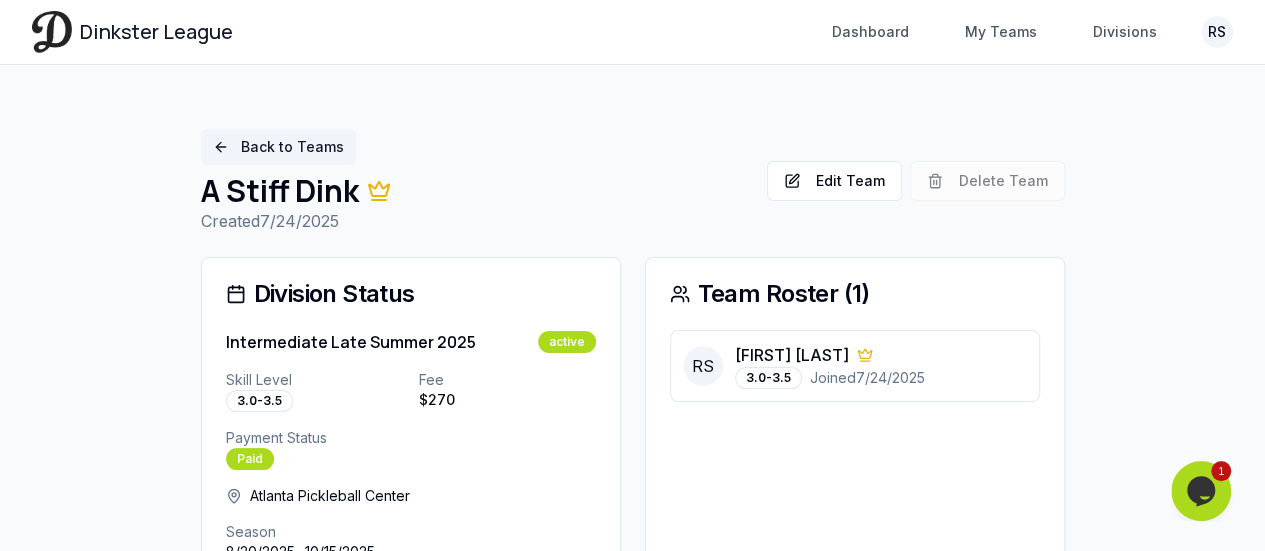 click on "Back to Teams" at bounding box center [278, 147] 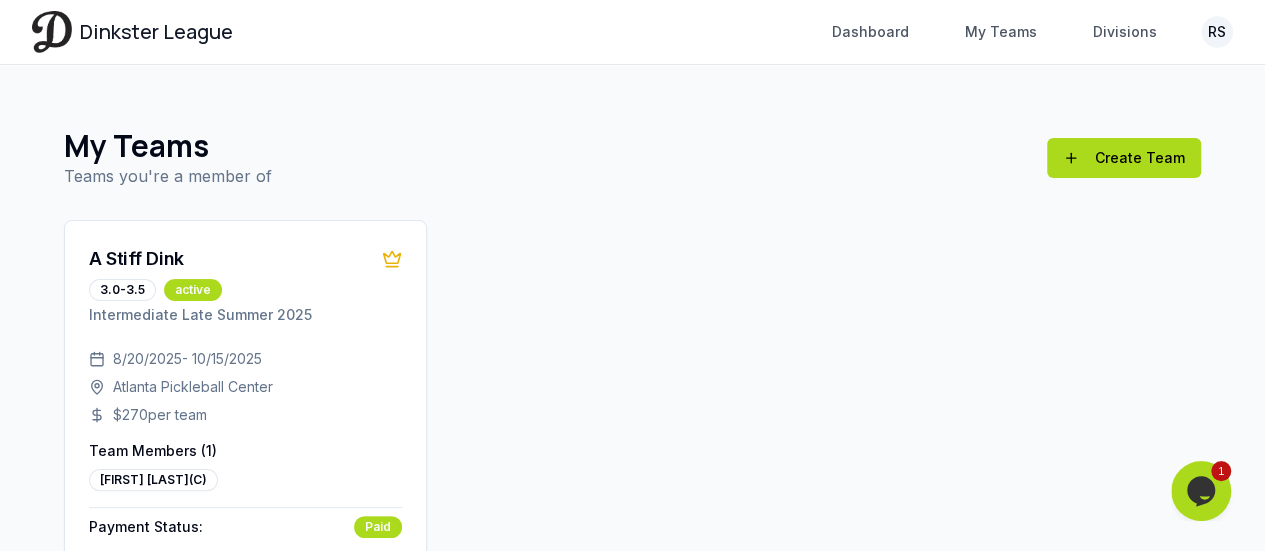 scroll, scrollTop: 0, scrollLeft: 0, axis: both 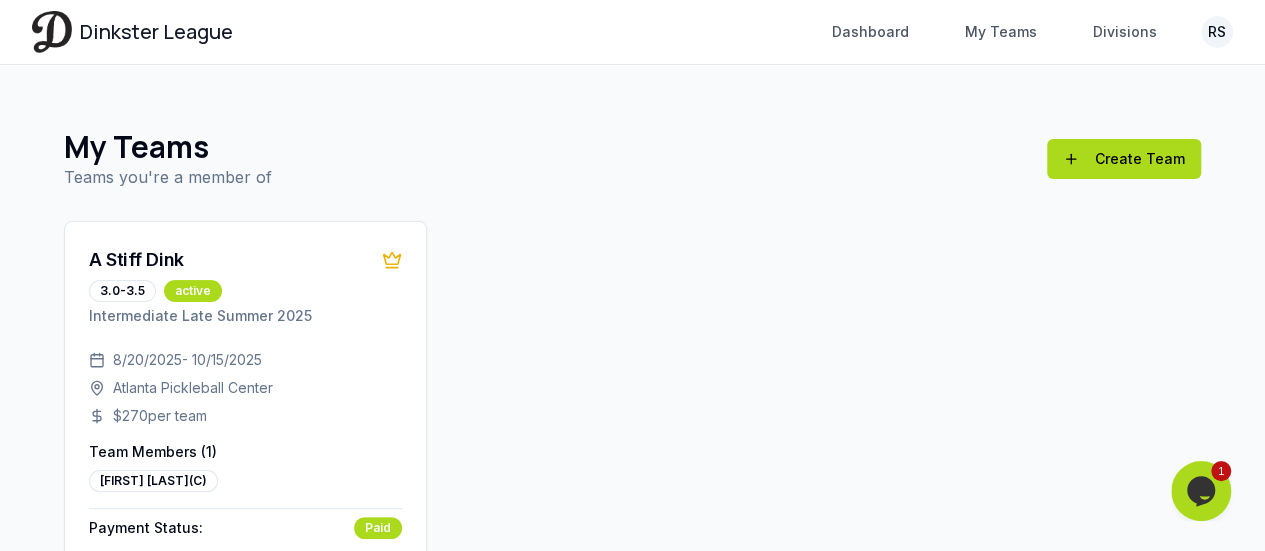 click on "Dinkster League" at bounding box center [156, 32] 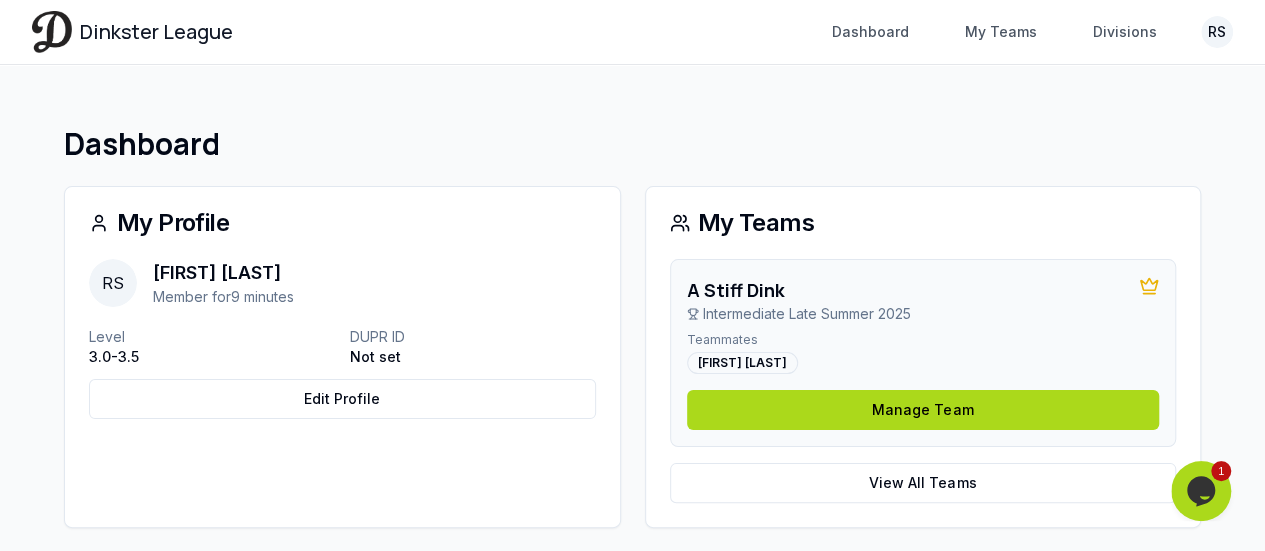 scroll, scrollTop: 0, scrollLeft: 0, axis: both 